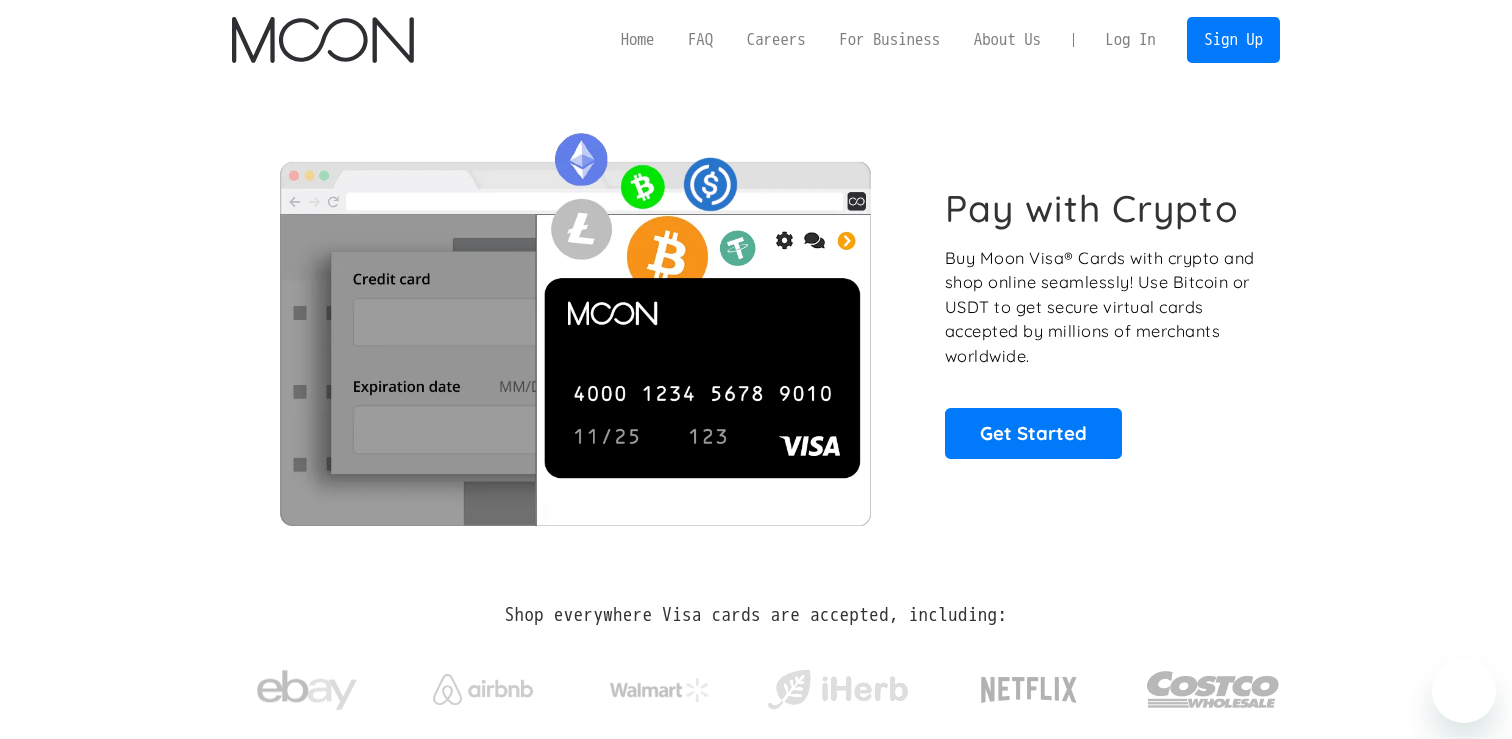 scroll, scrollTop: 0, scrollLeft: 0, axis: both 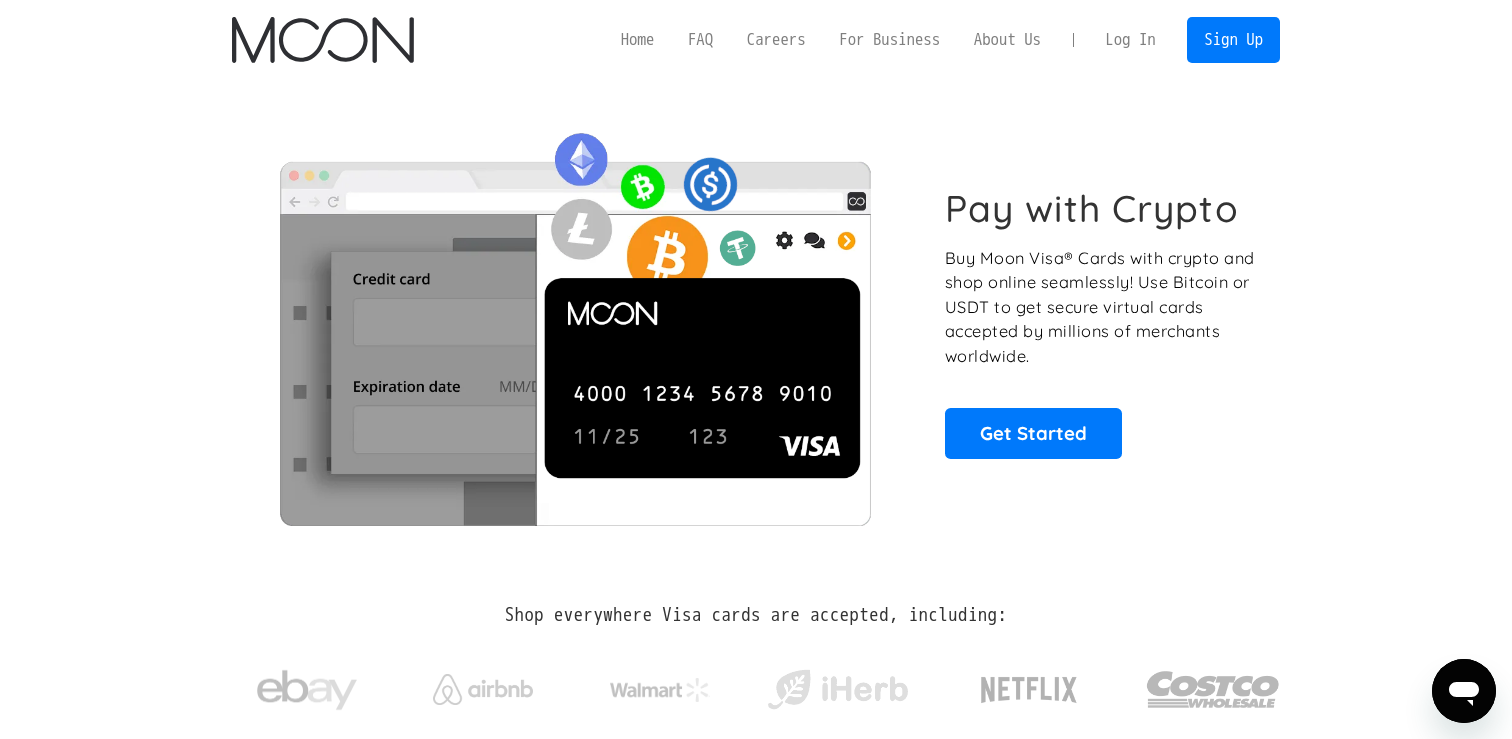 click on "Log In" at bounding box center [1130, 40] 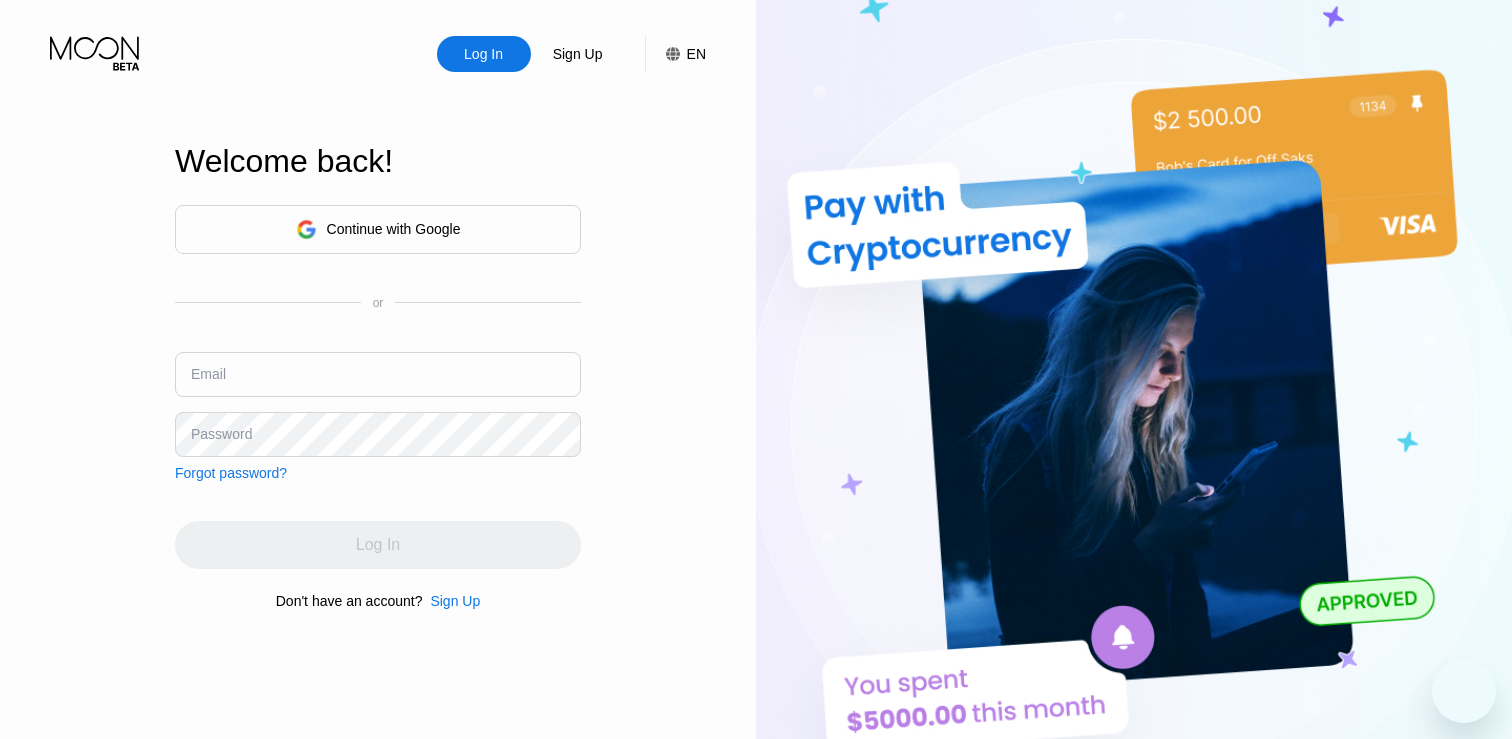 scroll, scrollTop: 0, scrollLeft: 0, axis: both 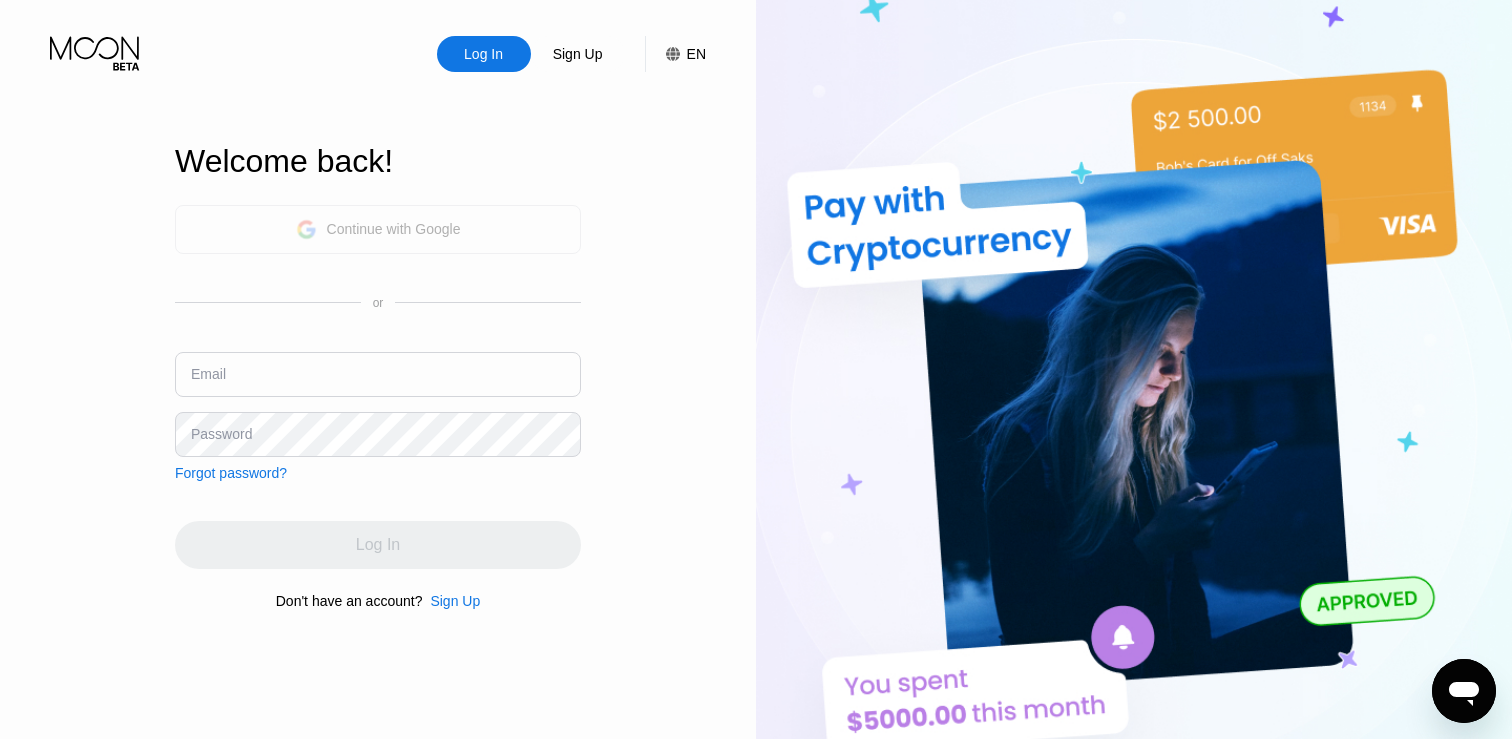 click on "Continue with Google" at bounding box center [378, 229] 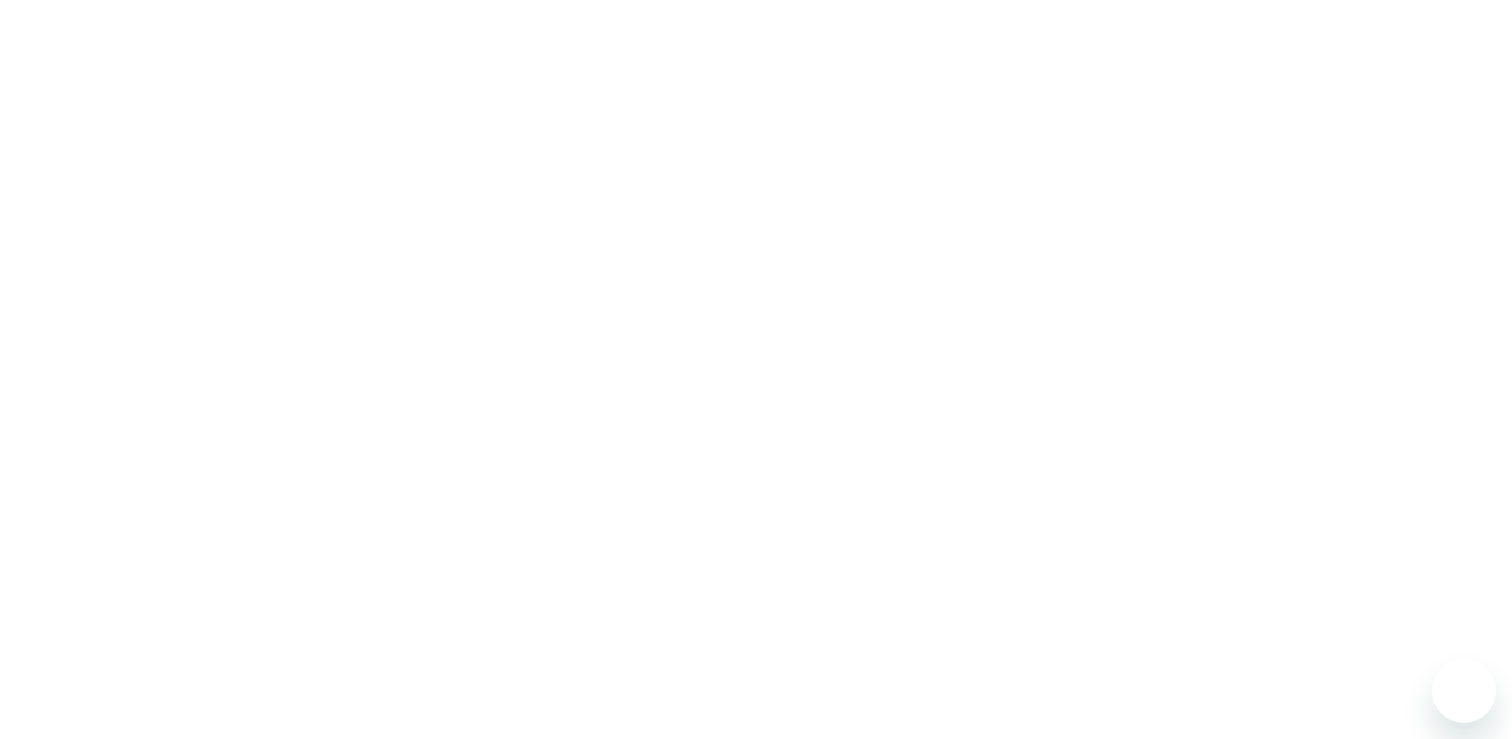 scroll, scrollTop: 0, scrollLeft: 0, axis: both 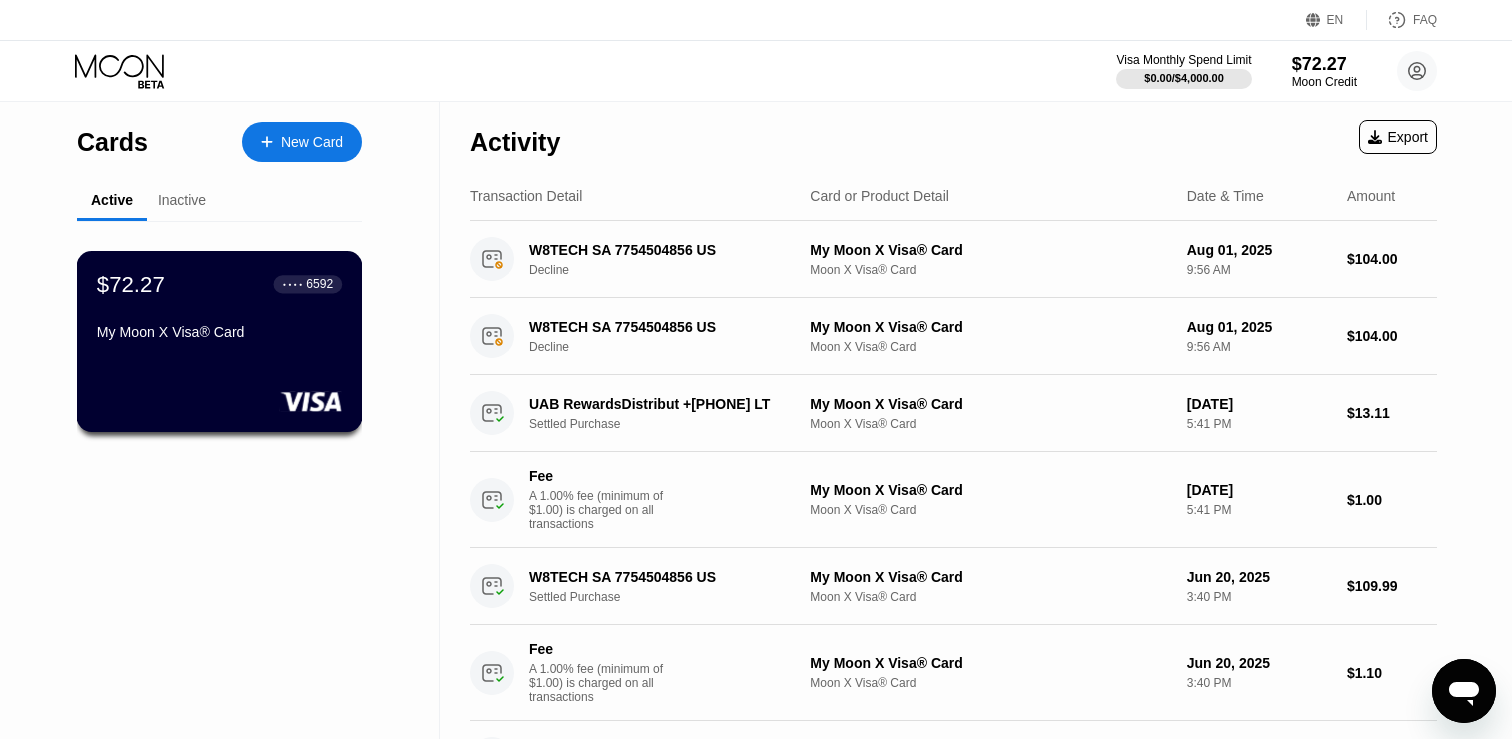 click on "$72.27 ● ● ● ● [CARD_LAST_FOUR] My Moon X Visa® Card" at bounding box center (219, 309) 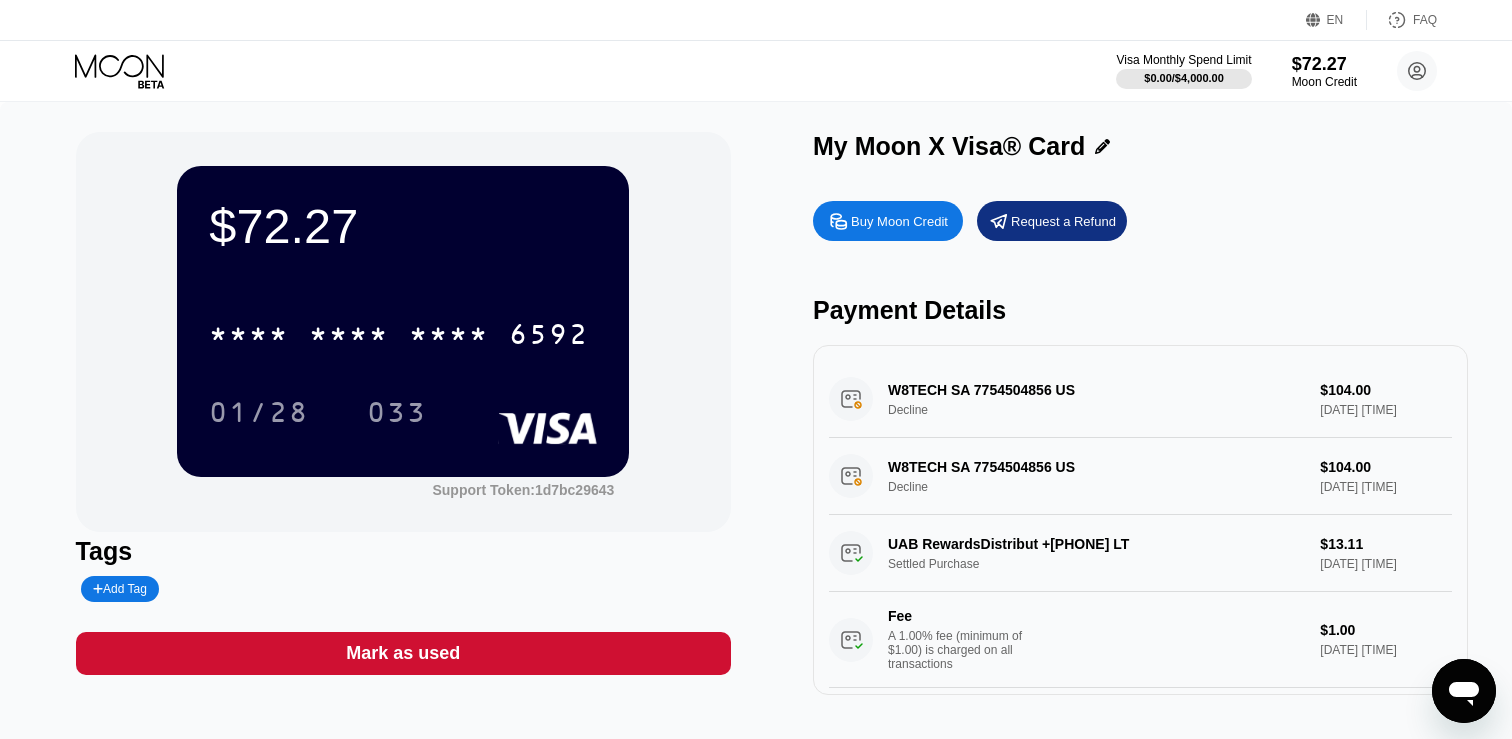 click on "Buy Moon Credit" at bounding box center [899, 221] 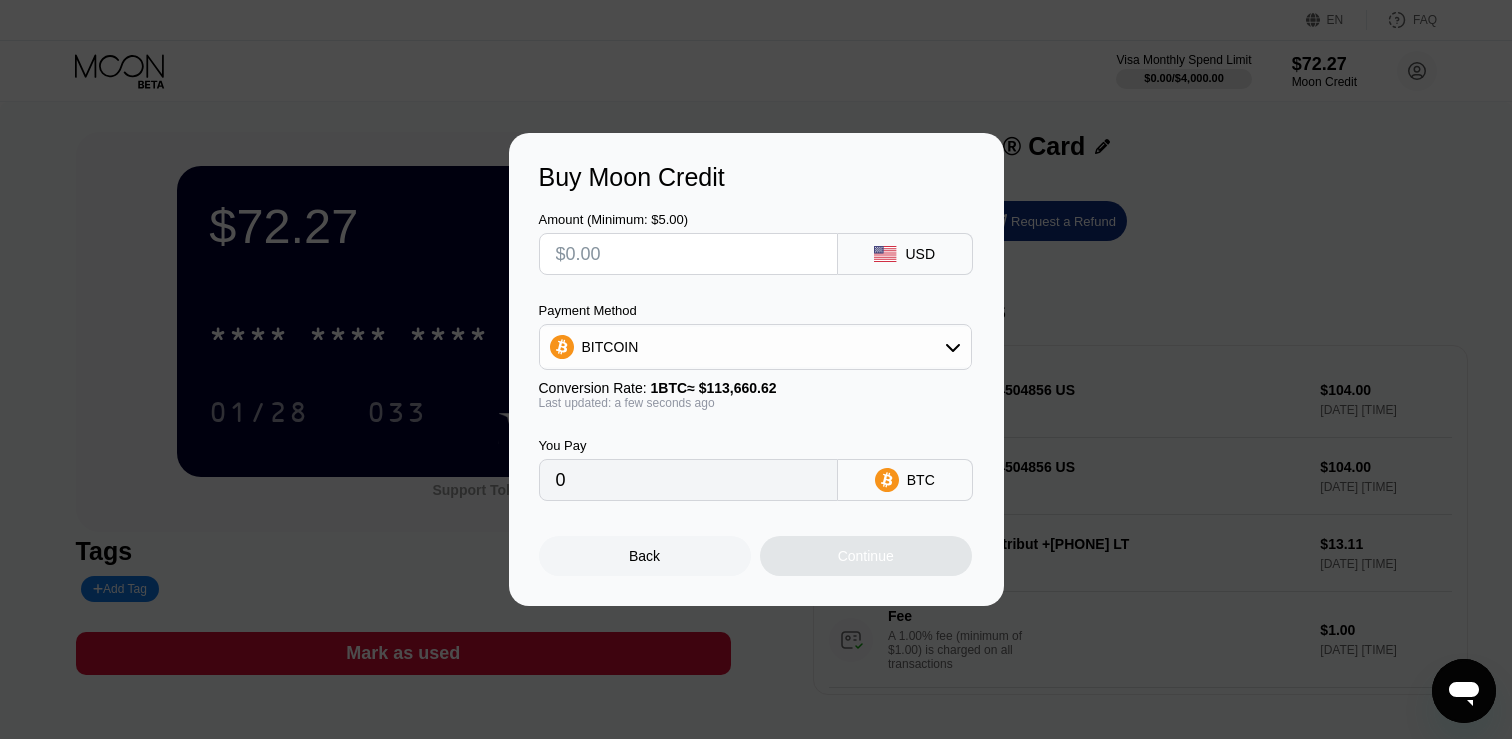click at bounding box center (688, 254) 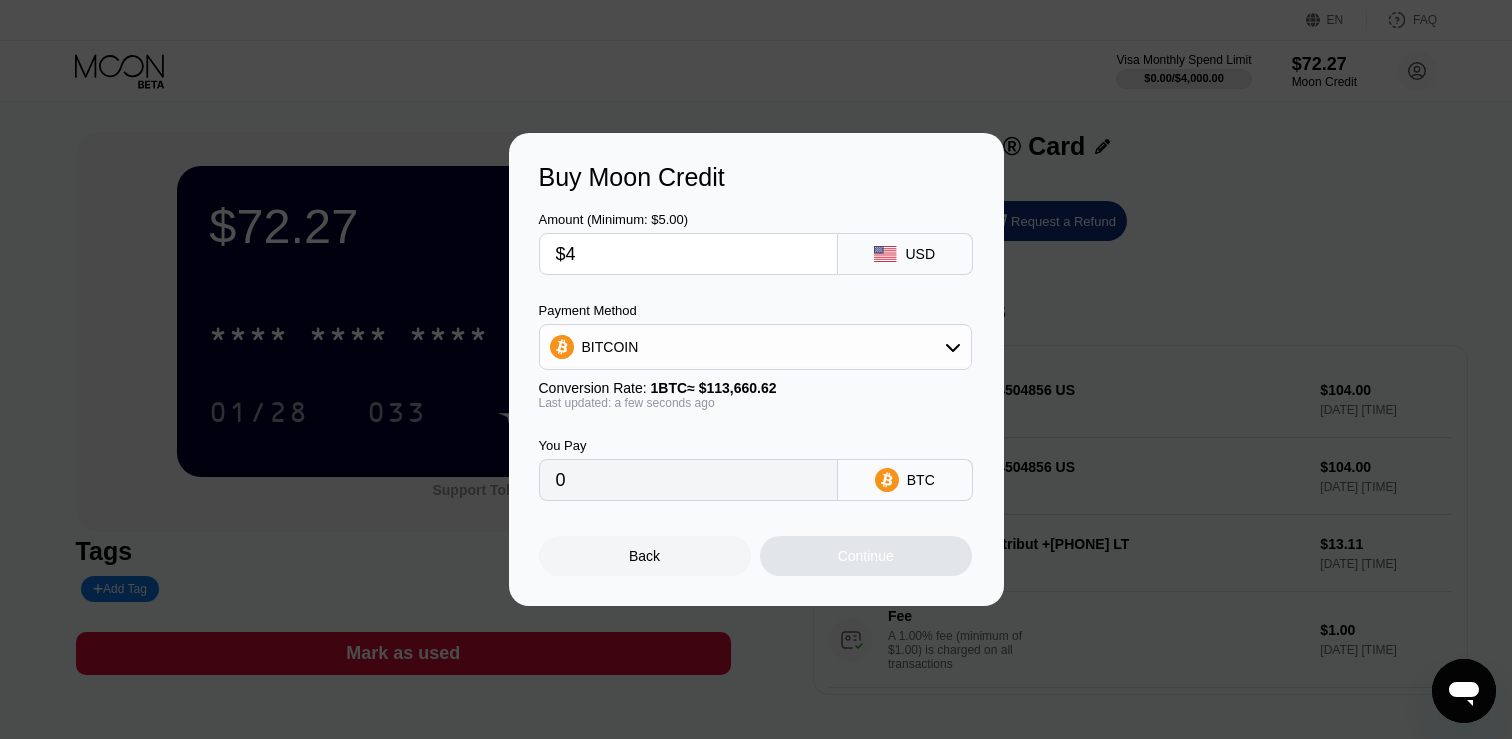 type on "$40" 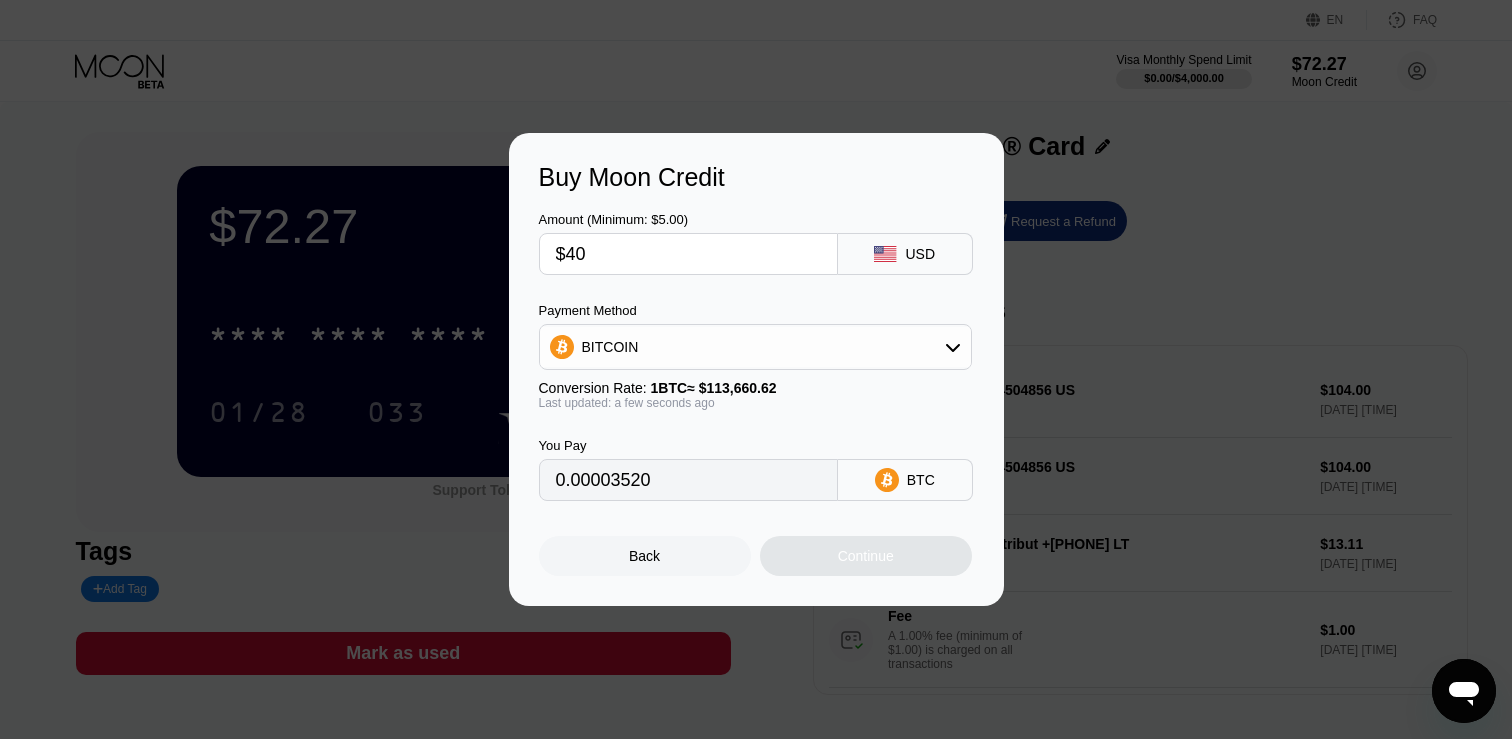 type on "0.00035193" 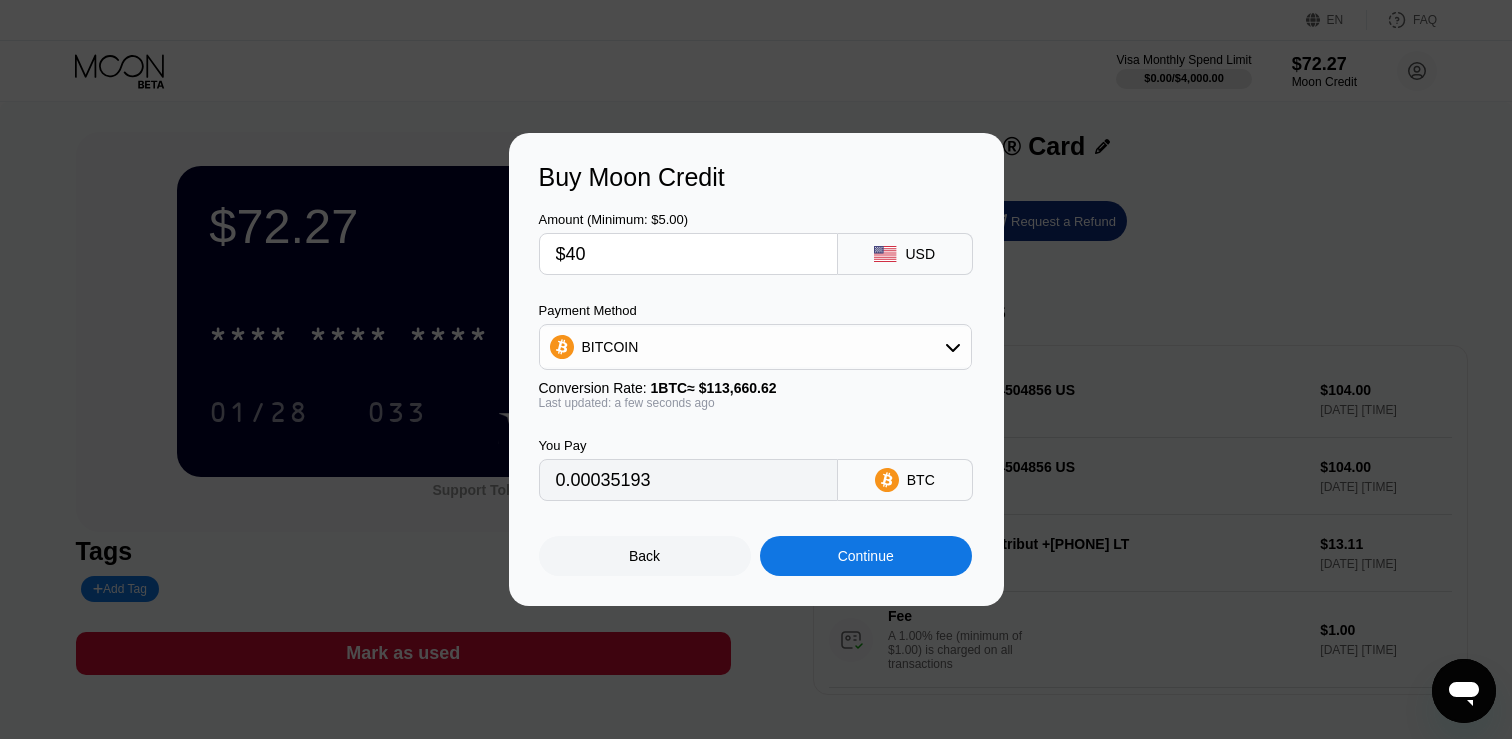 type on "$40" 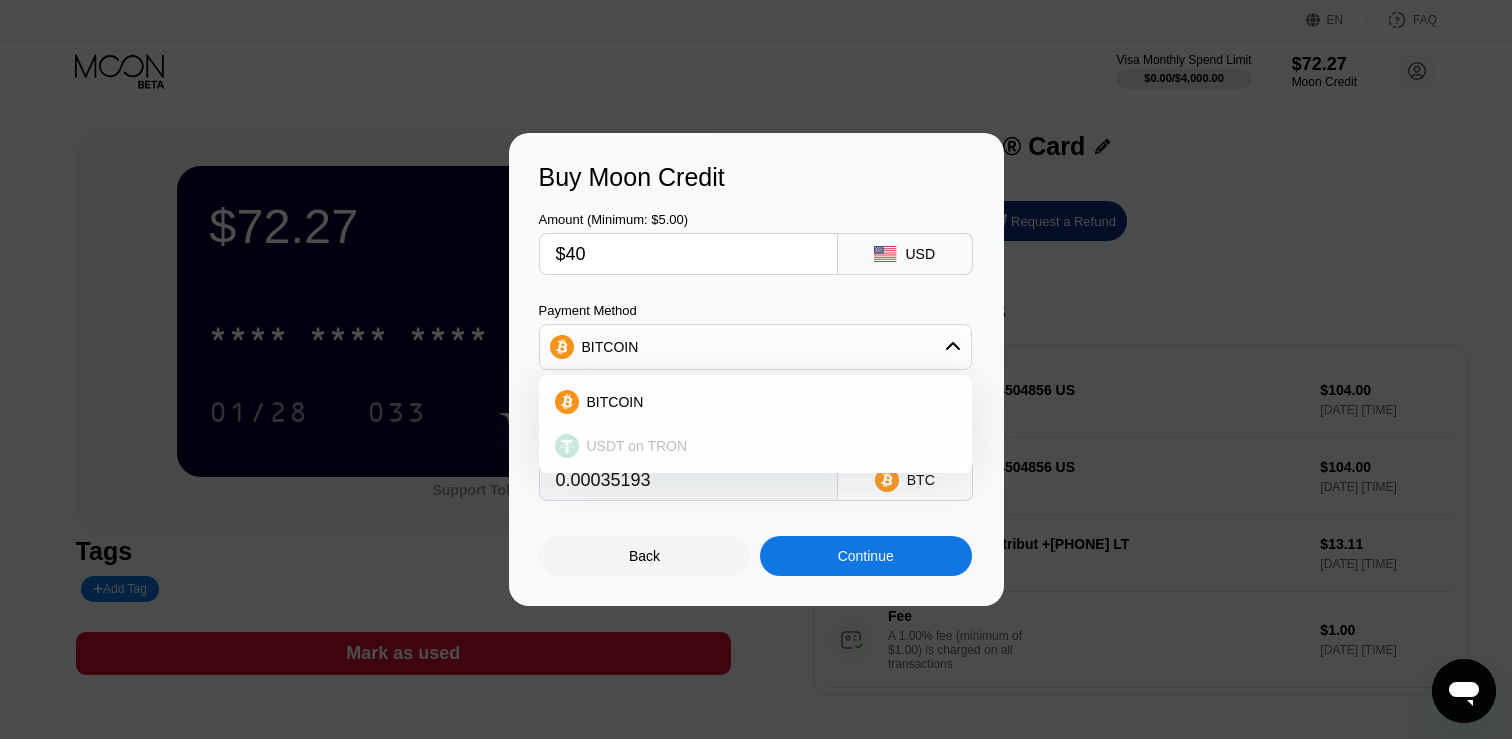 click on "USDT on TRON" at bounding box center [767, 446] 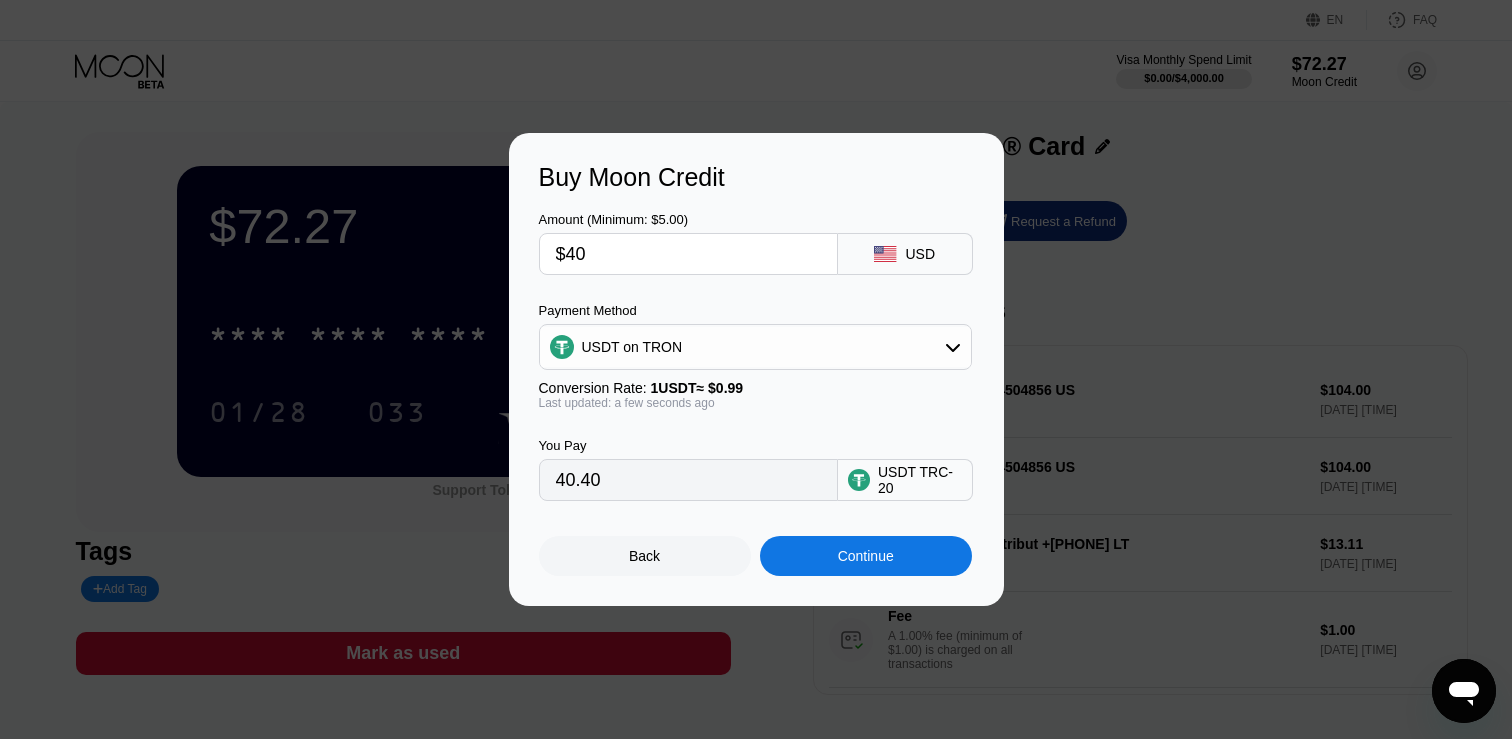 click on "USDT on TRON" at bounding box center [755, 347] 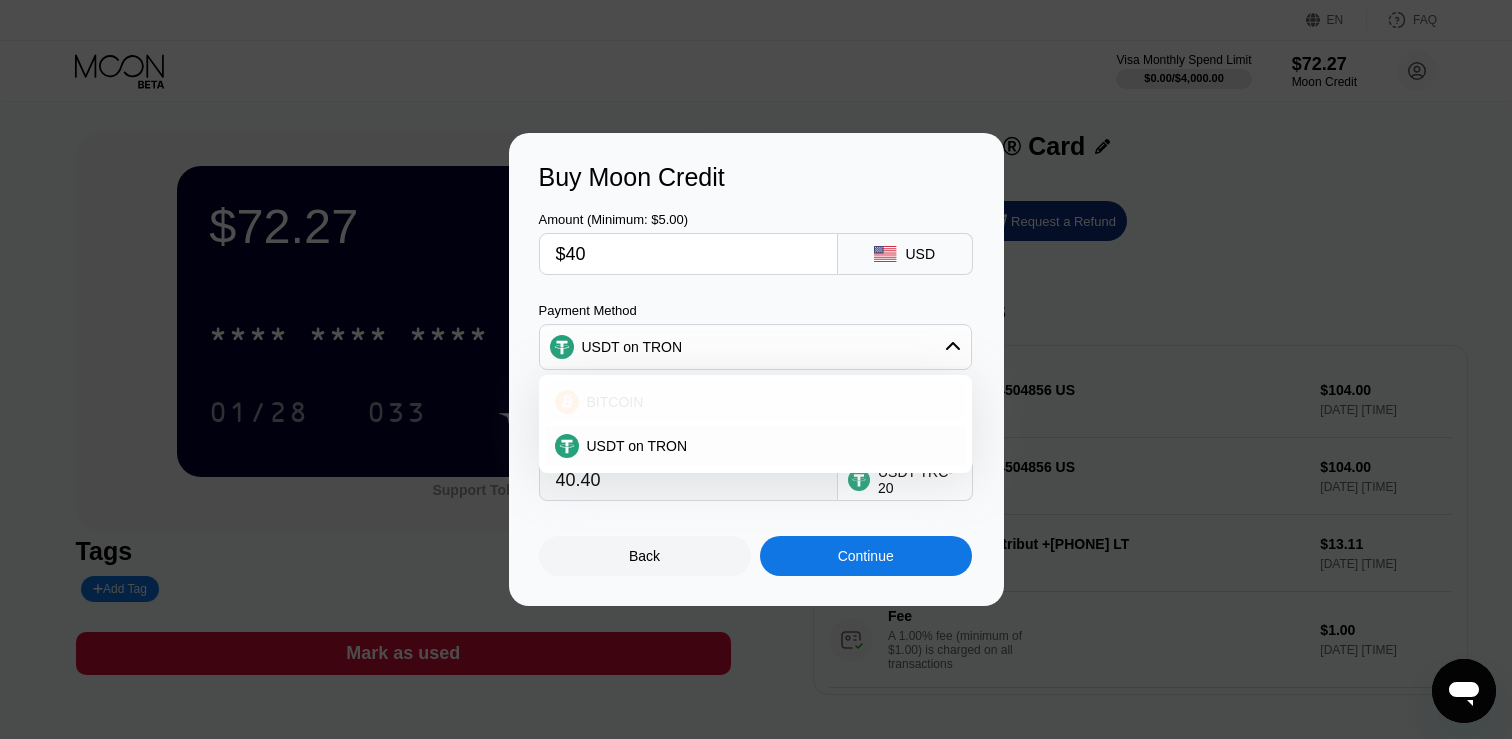 click on "BITCOIN" at bounding box center (767, 402) 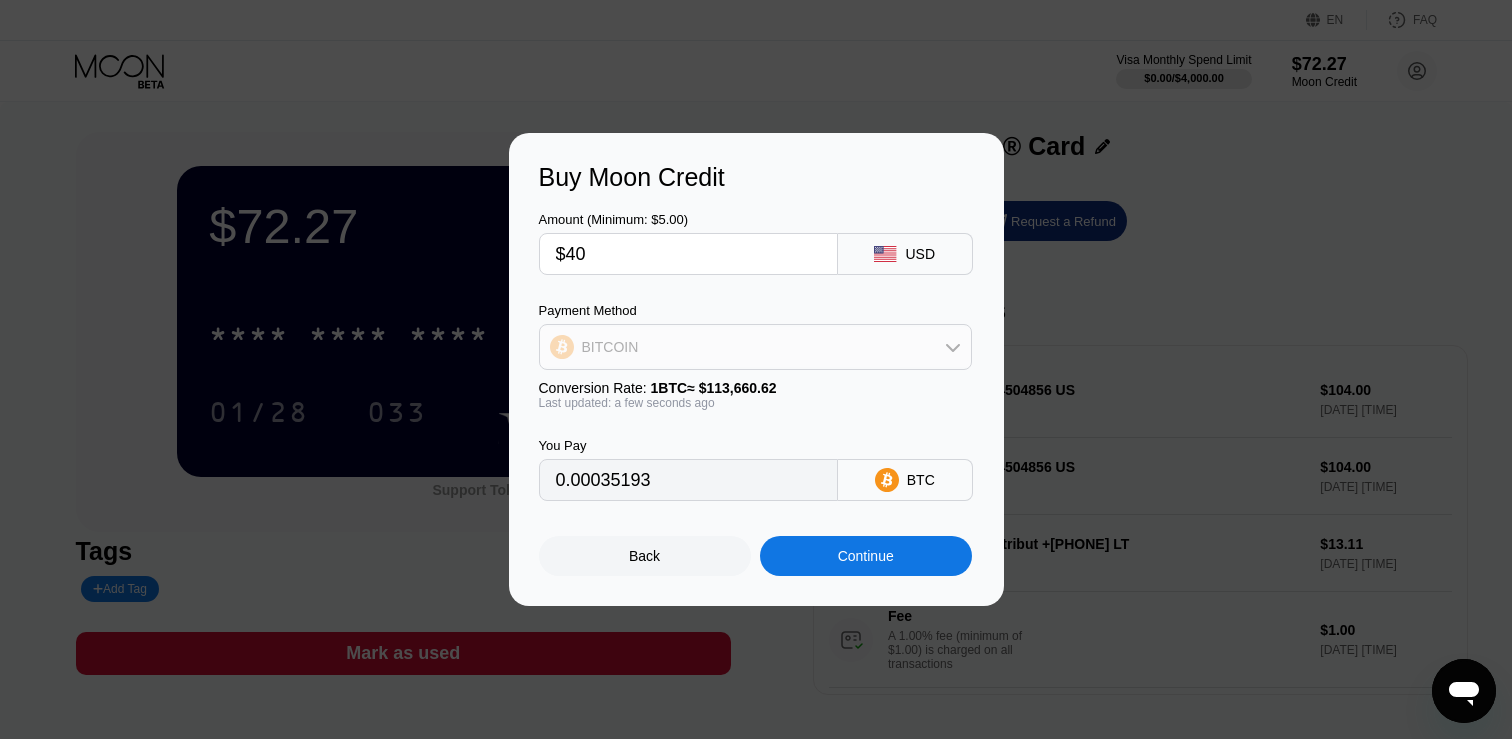 click on "BITCOIN" at bounding box center (755, 347) 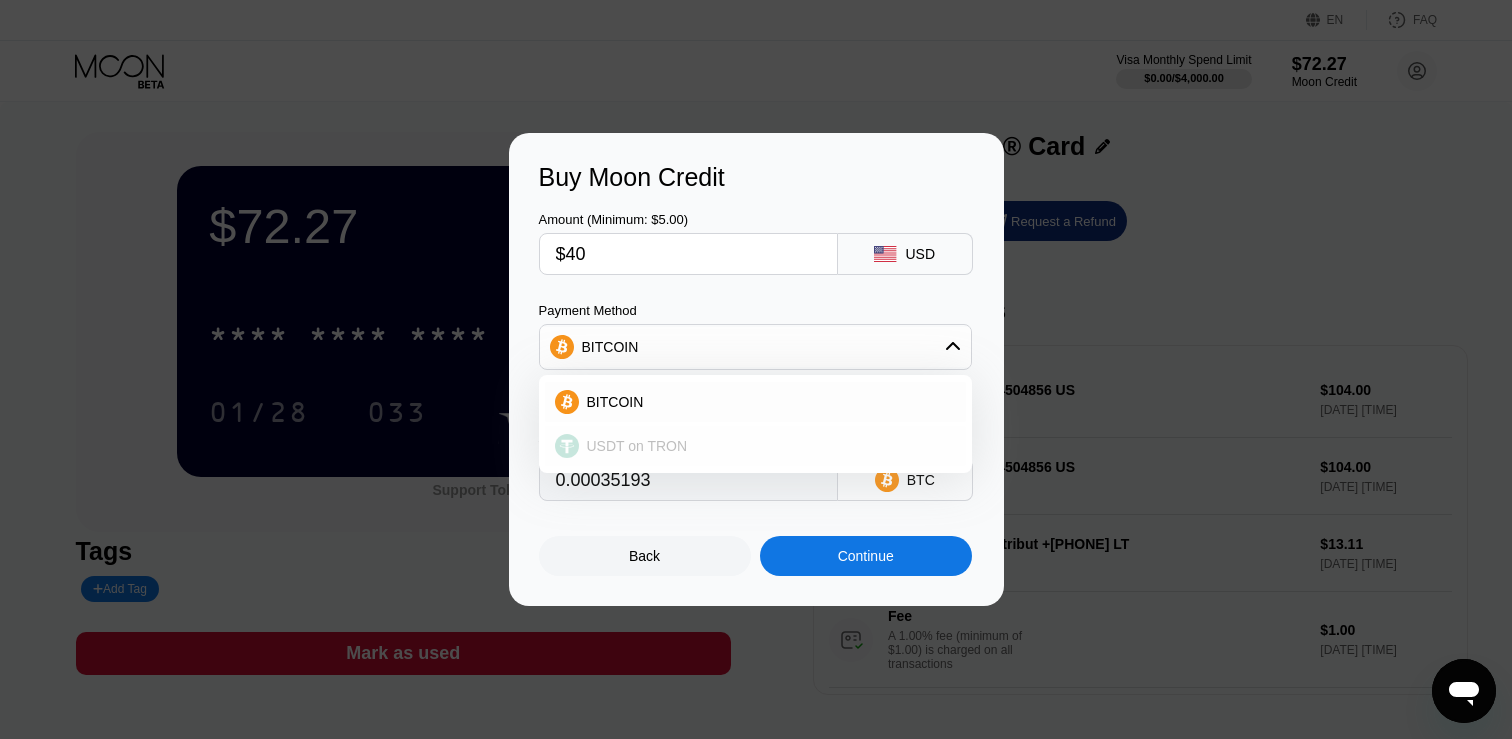 click on "USDT on TRON" at bounding box center [767, 446] 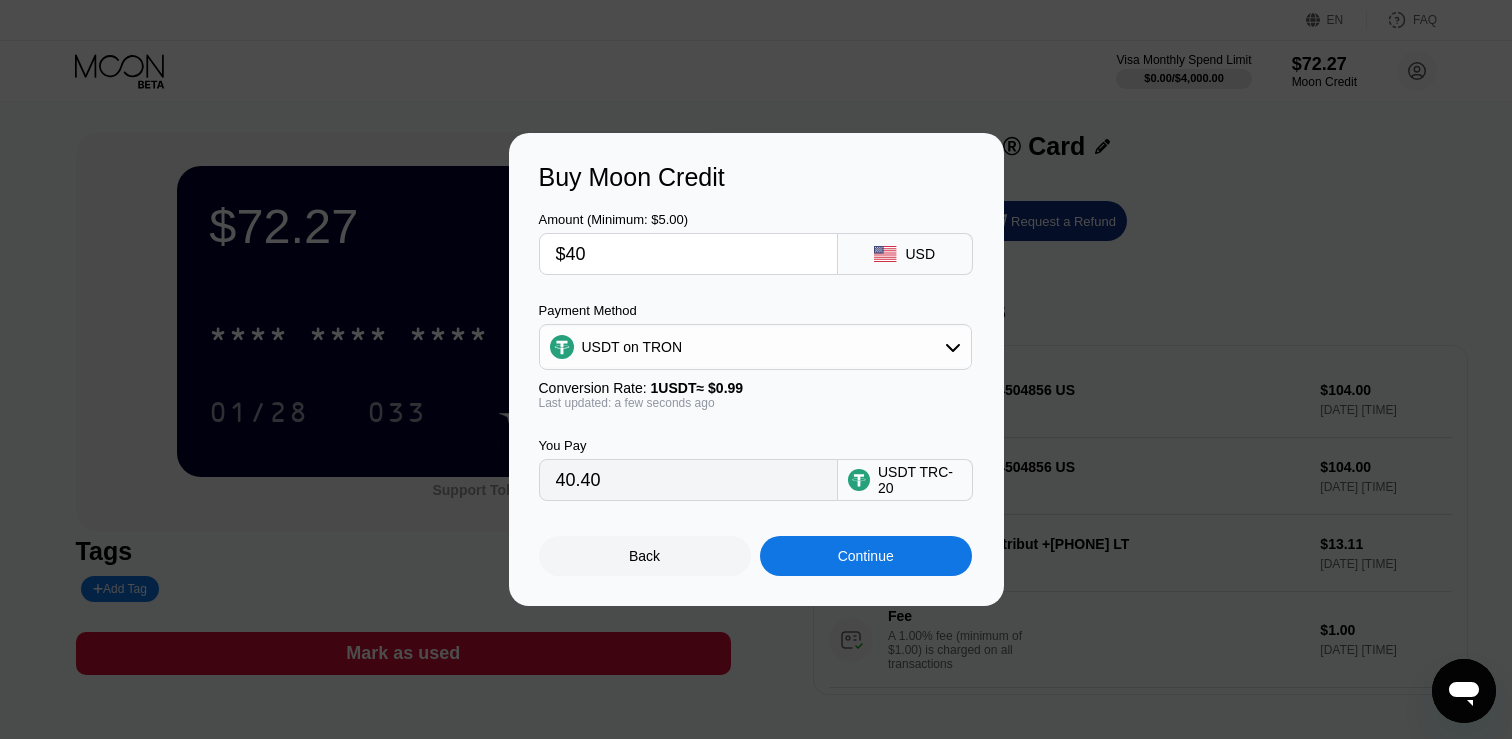 click at bounding box center [756, 369] 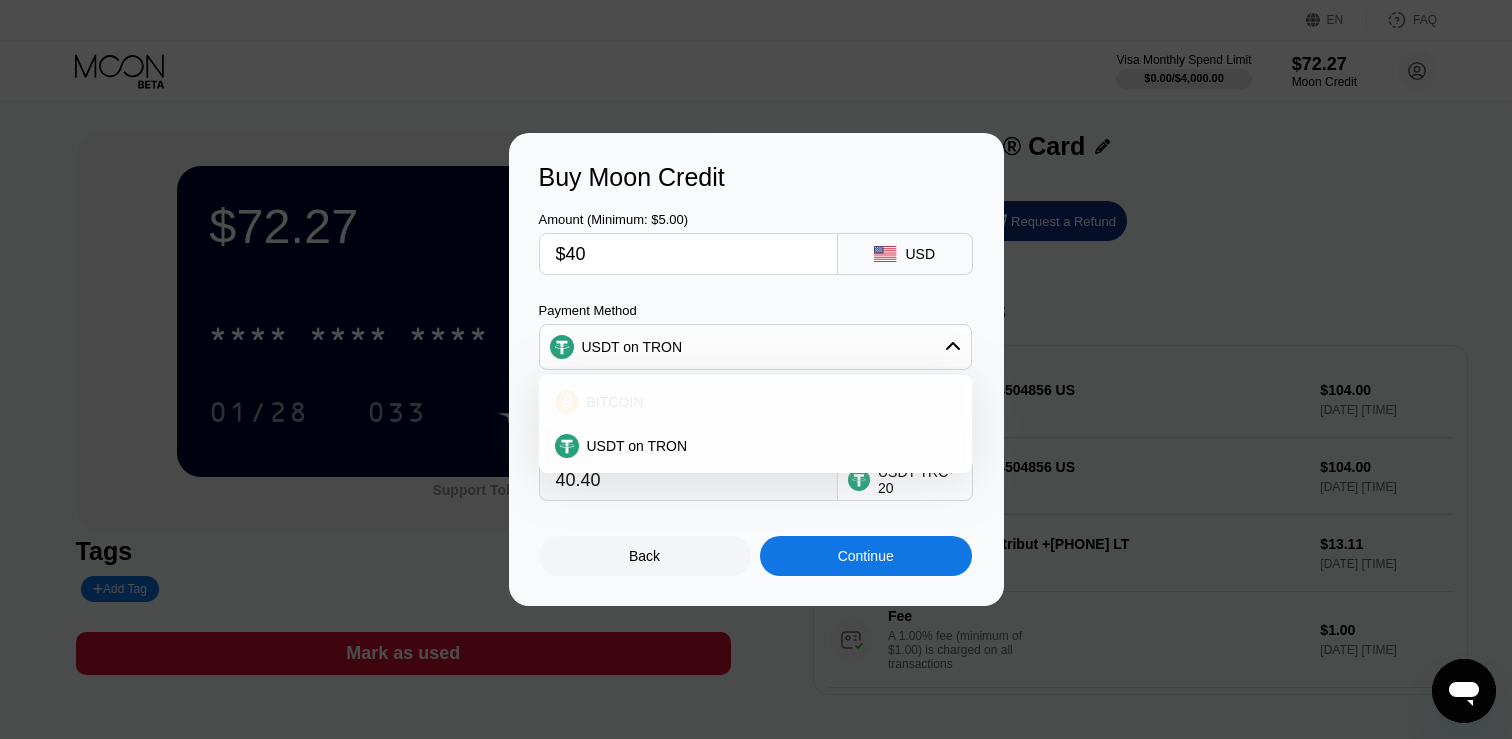 click on "BITCOIN" at bounding box center (767, 402) 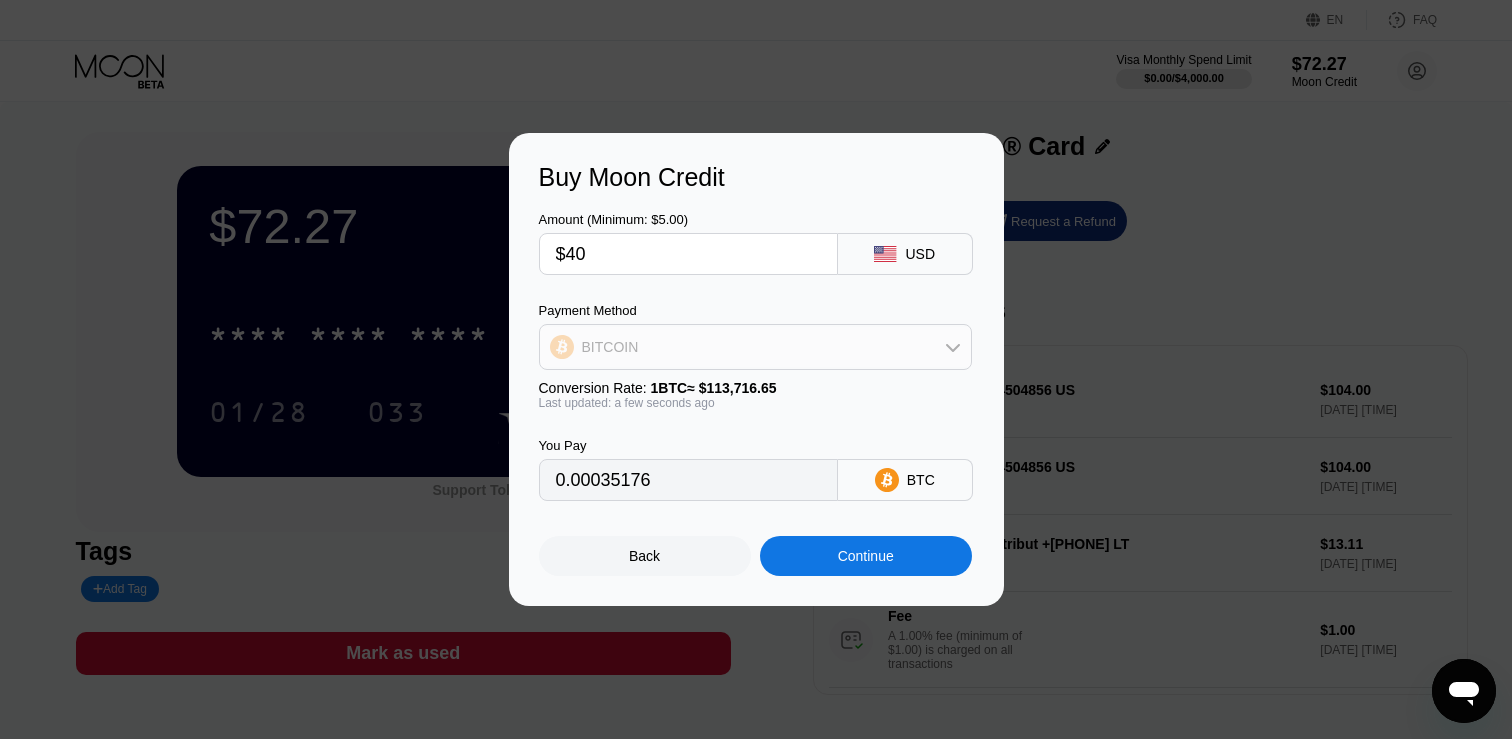 click on "BITCOIN" at bounding box center [755, 347] 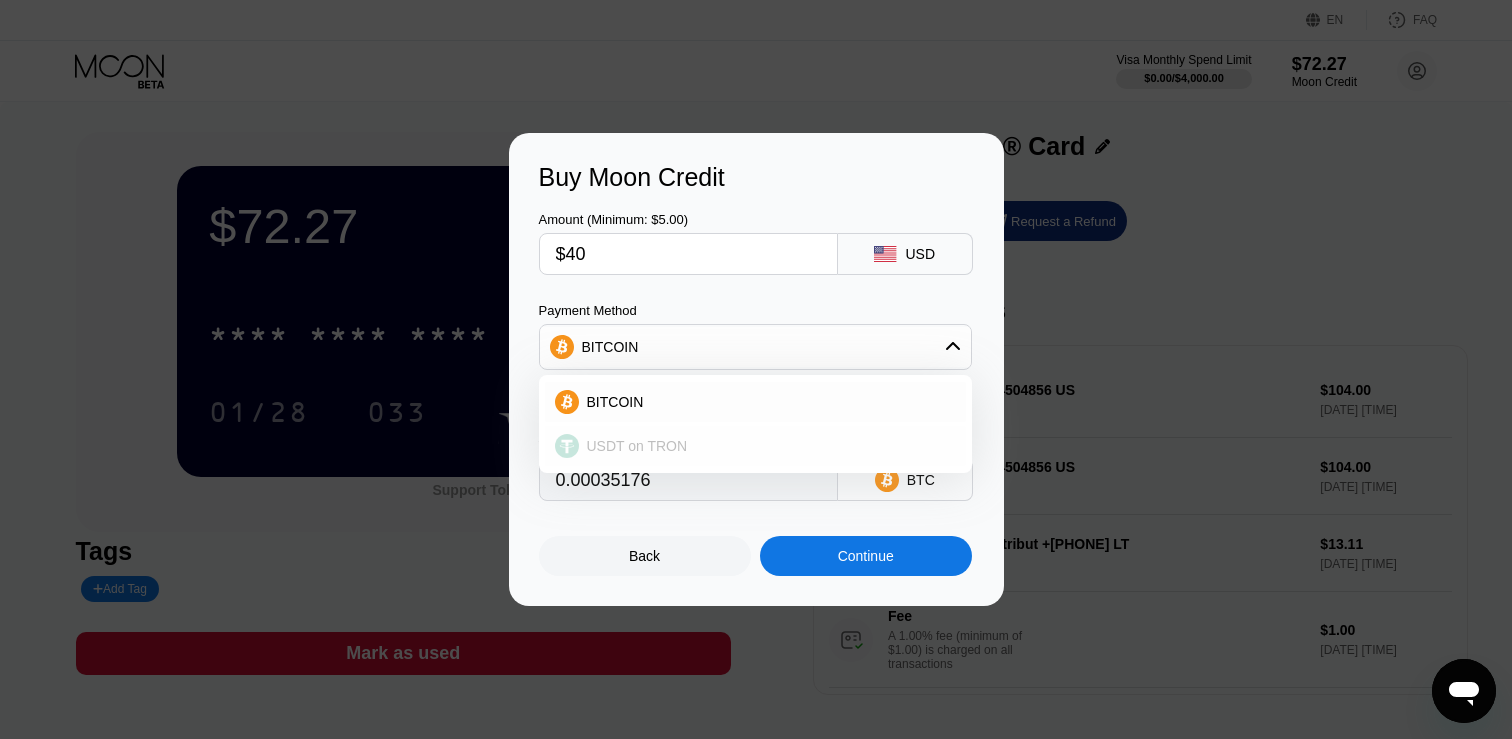 click on "USDT on TRON" at bounding box center (767, 446) 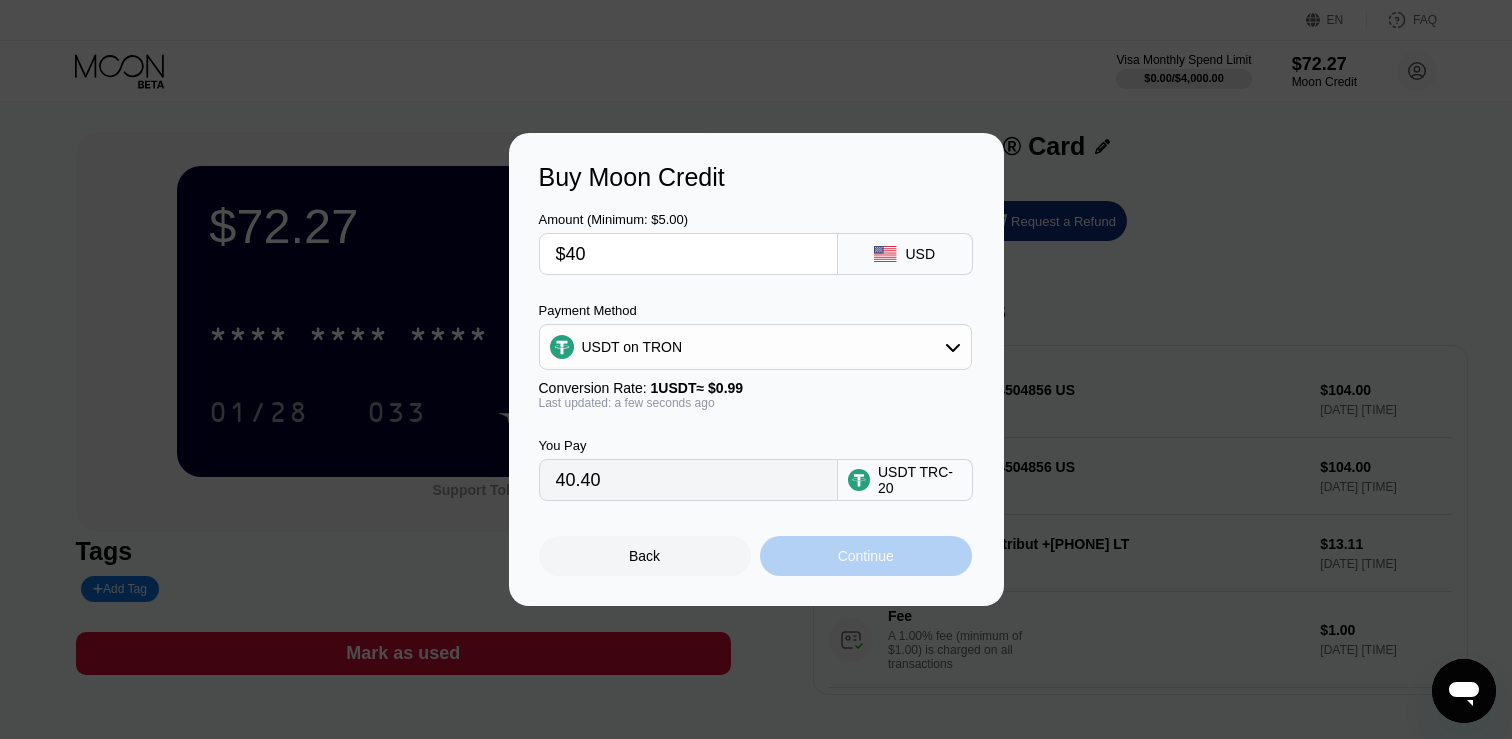 click on "Continue" at bounding box center (866, 556) 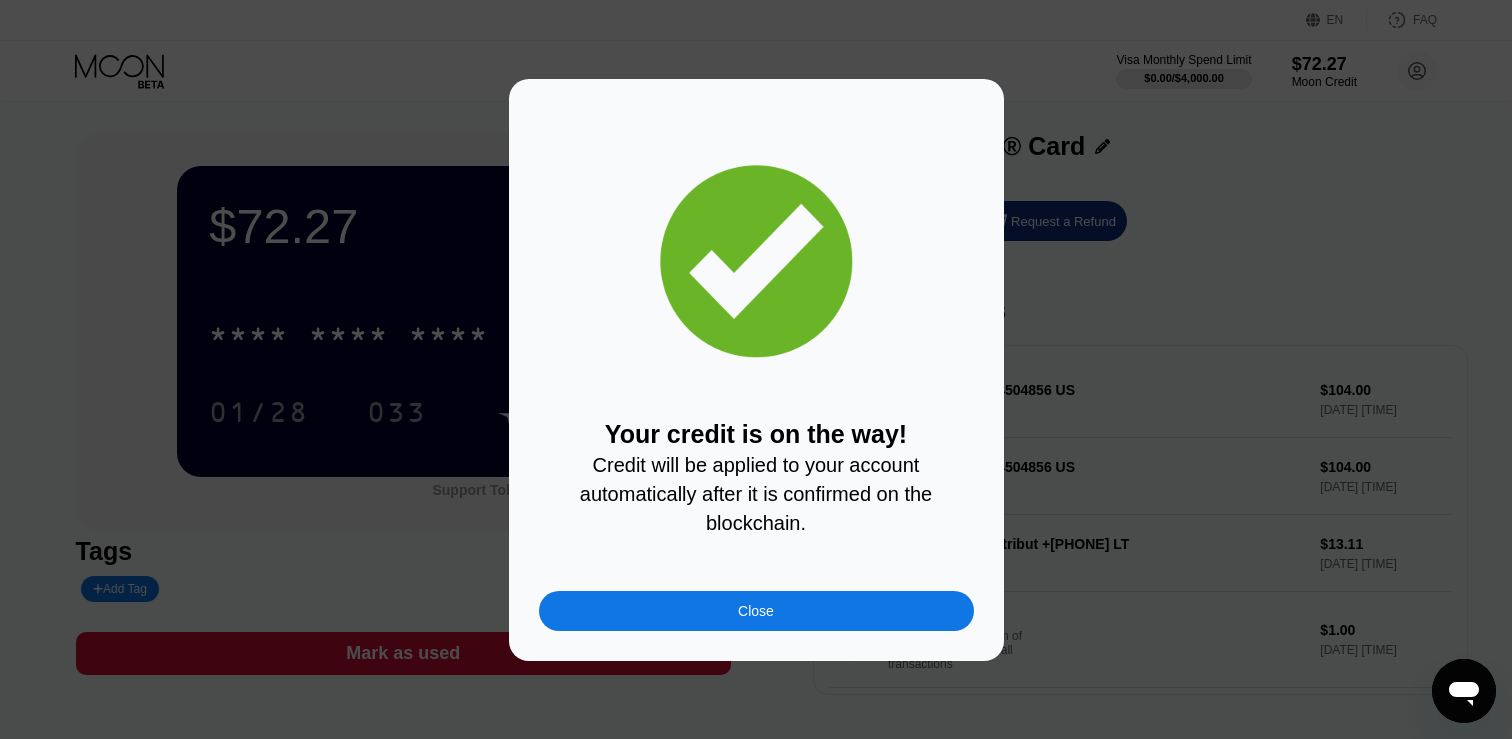 click on "Close" at bounding box center [756, 611] 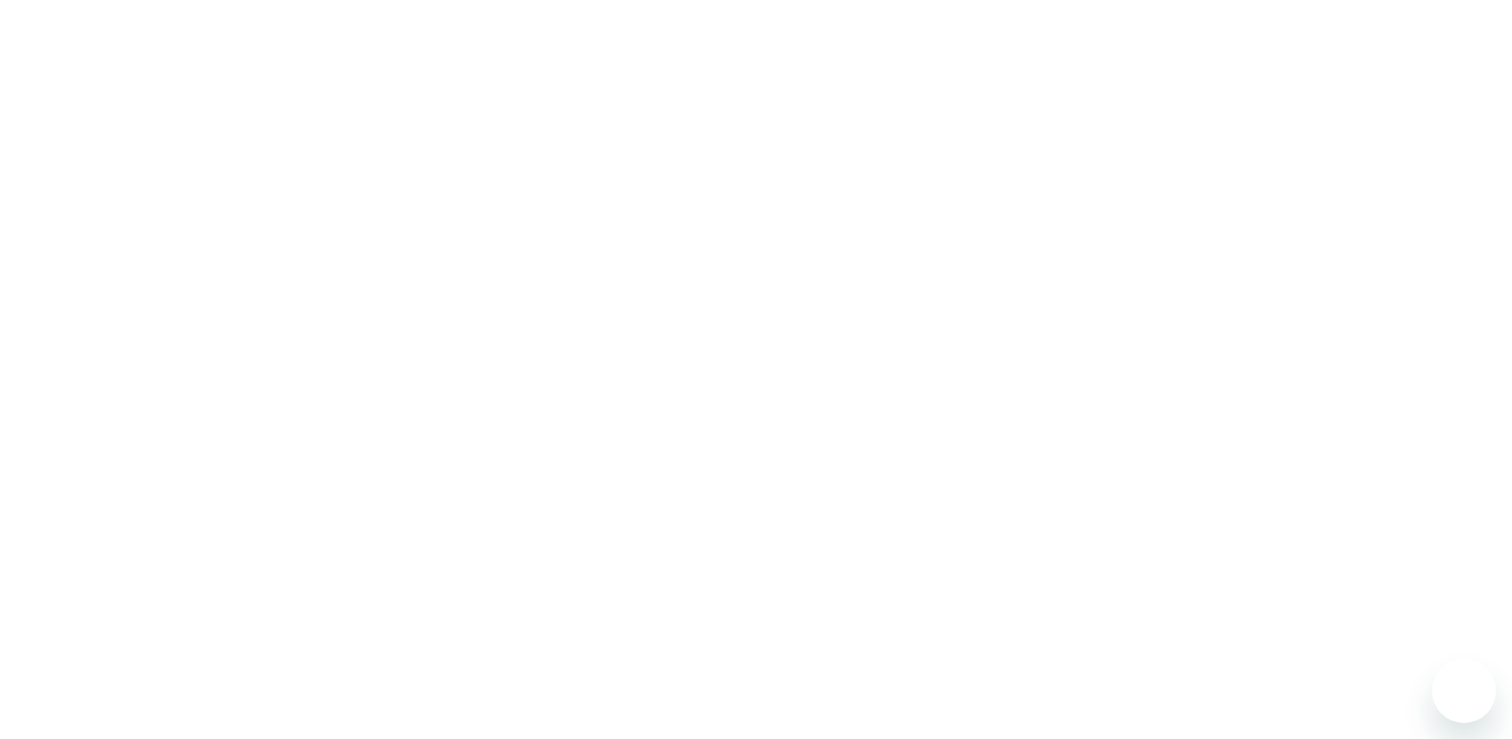 scroll, scrollTop: 0, scrollLeft: 0, axis: both 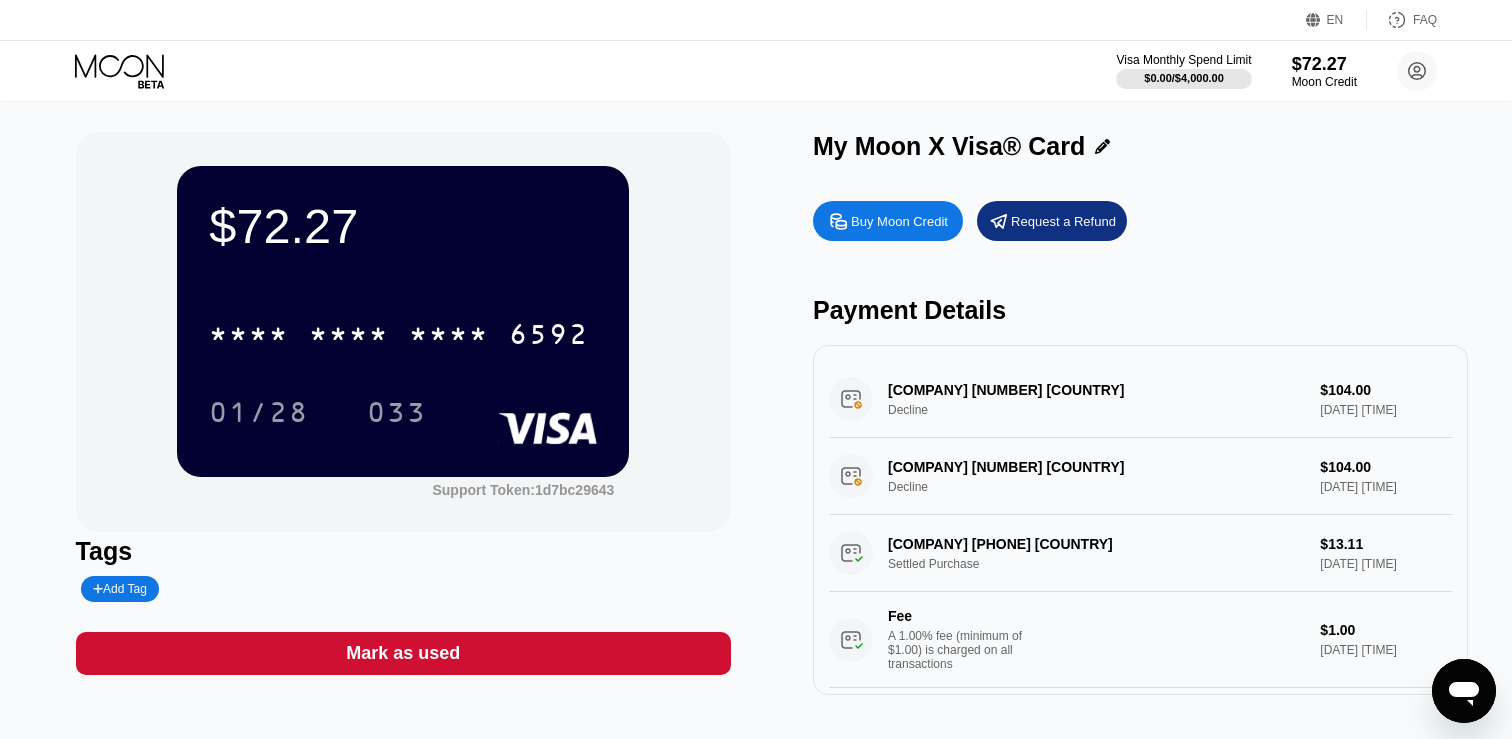 click 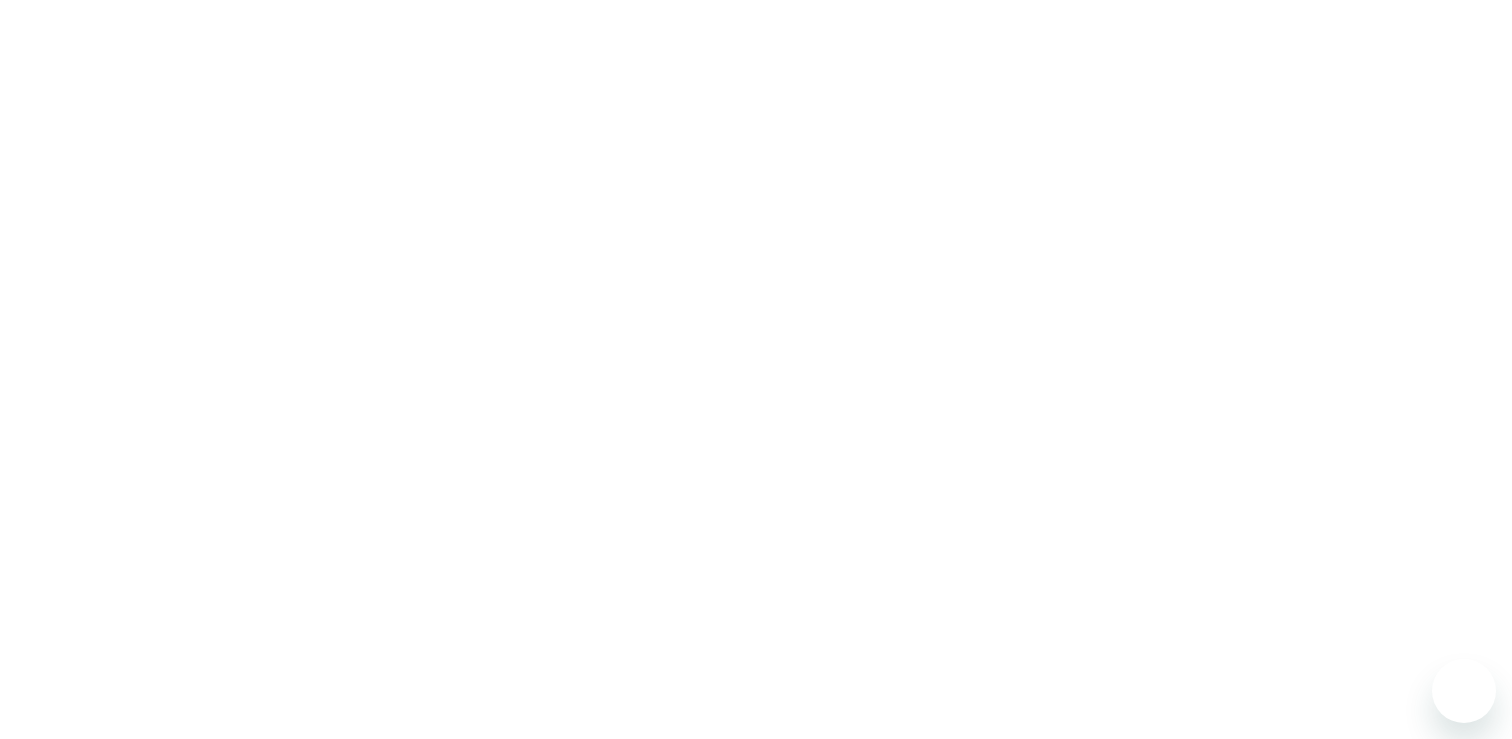 scroll, scrollTop: 0, scrollLeft: 0, axis: both 